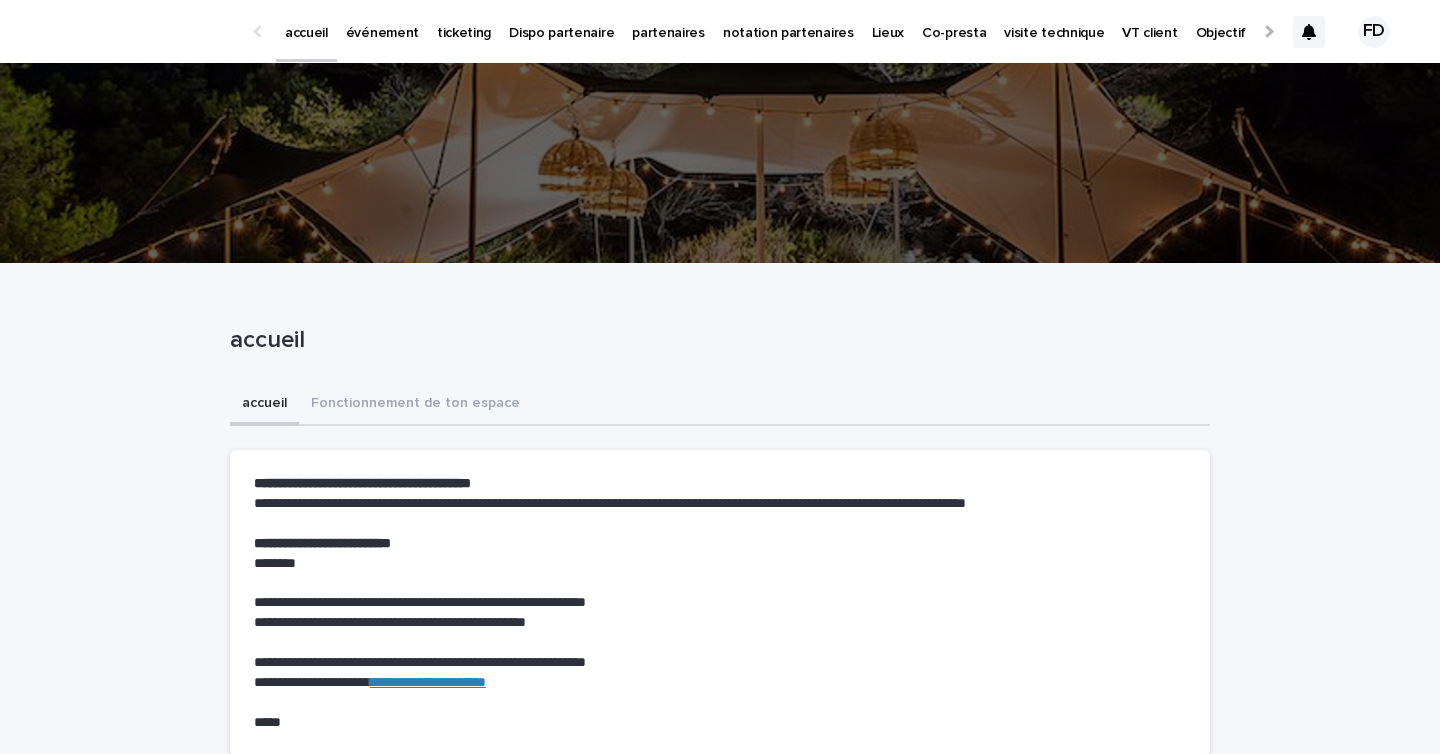 scroll, scrollTop: 0, scrollLeft: 0, axis: both 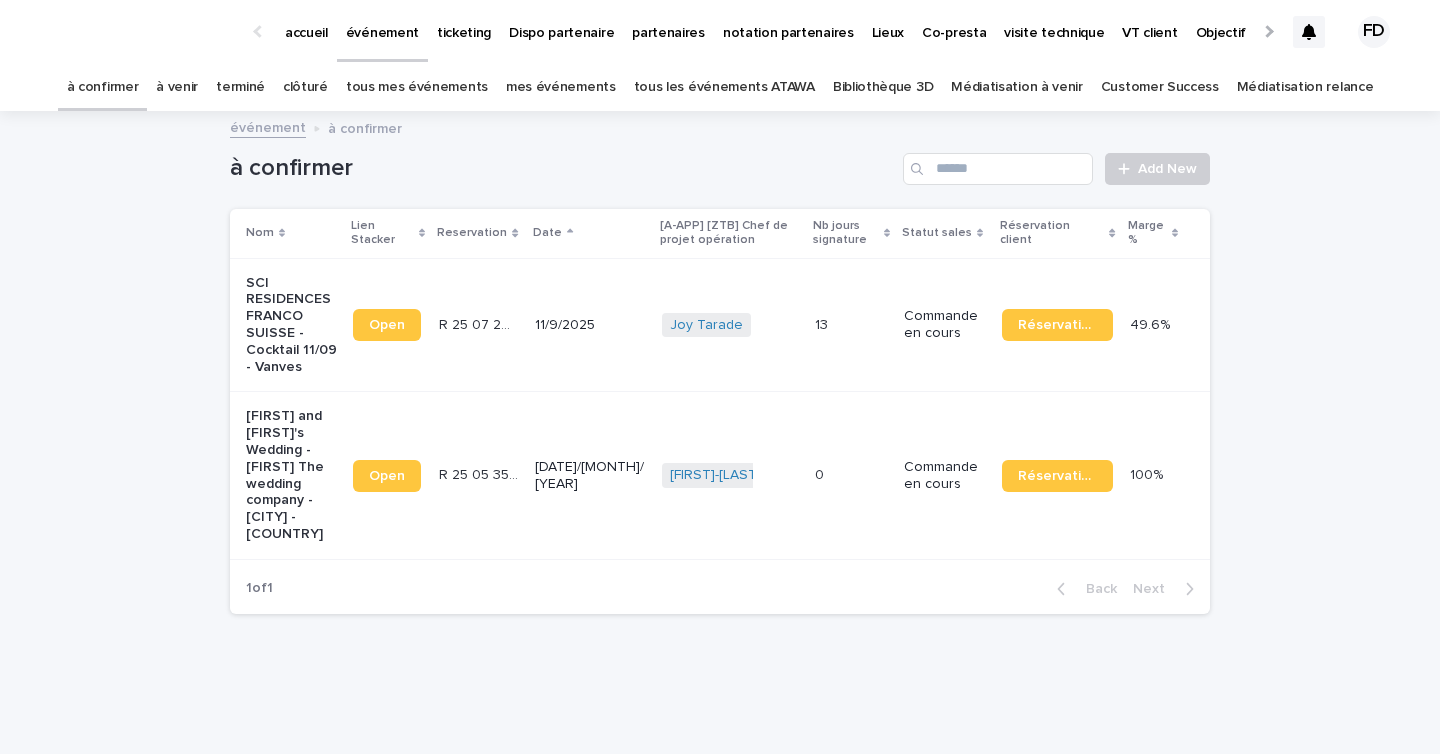 click on "13 13" at bounding box center [851, 325] 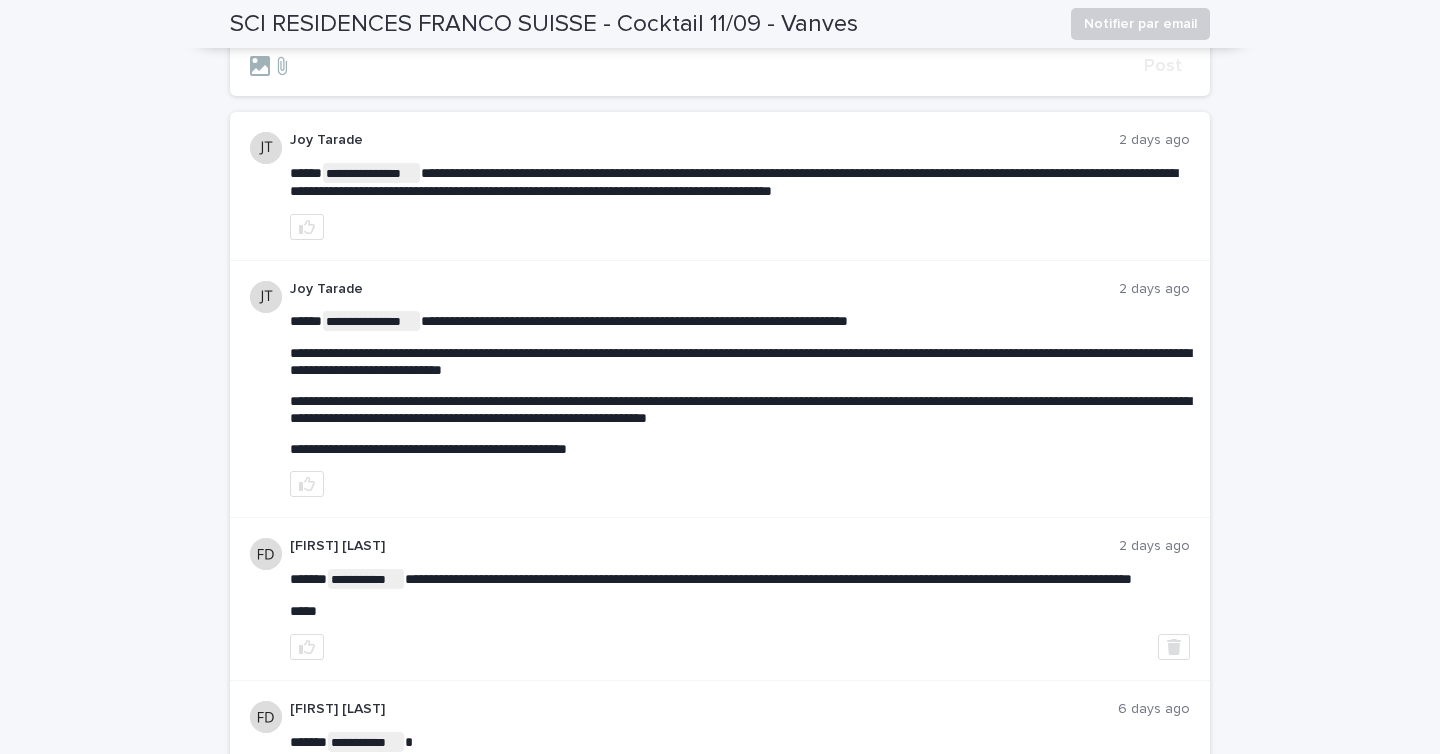 scroll, scrollTop: 0, scrollLeft: 0, axis: both 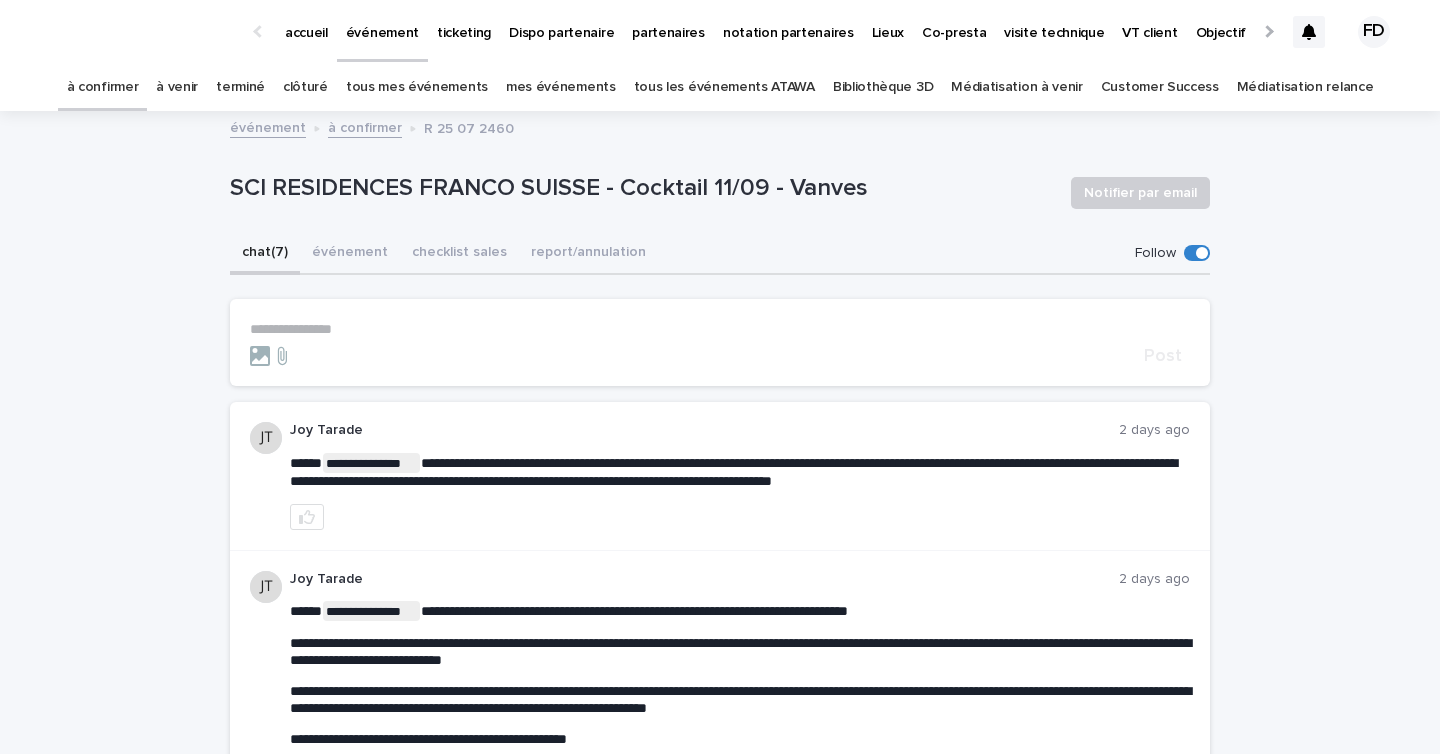 click on "à venir" at bounding box center (177, 87) 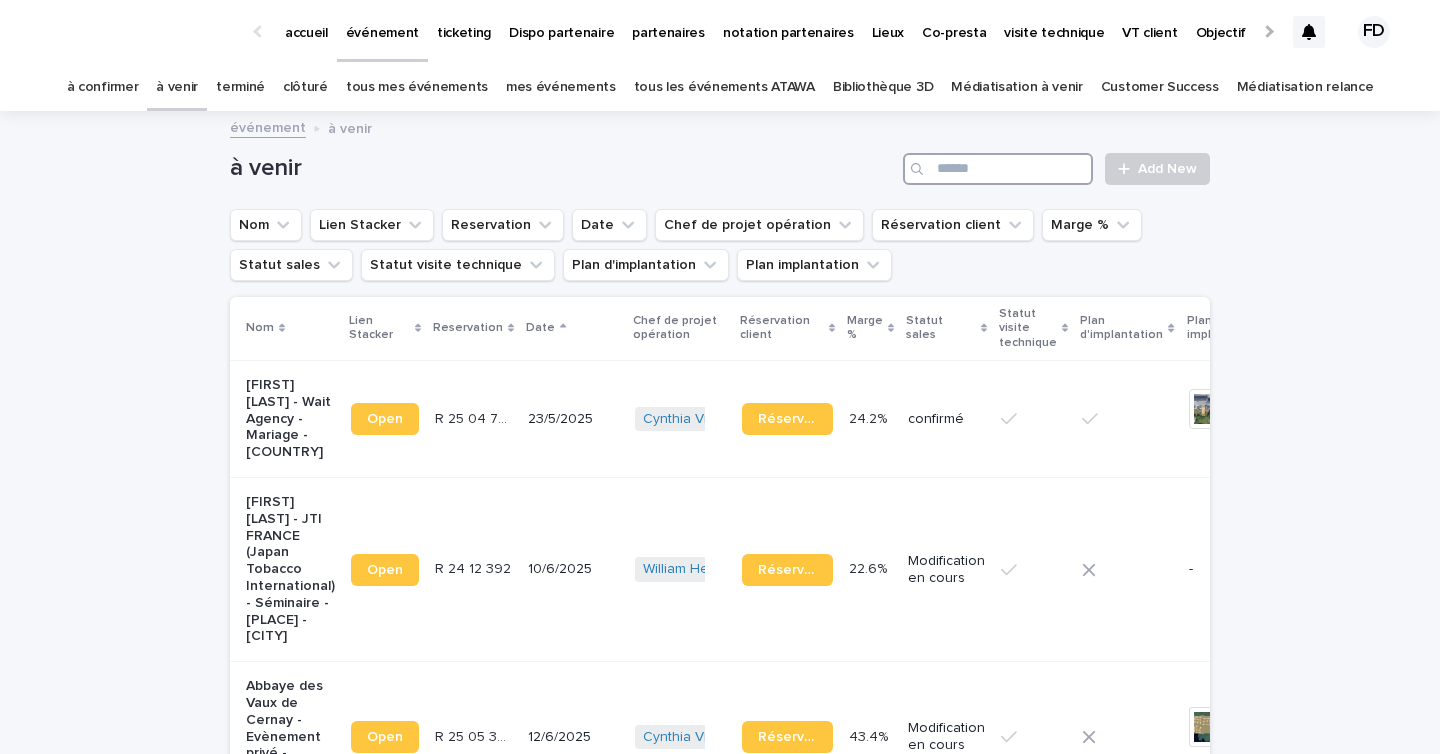 click at bounding box center [998, 169] 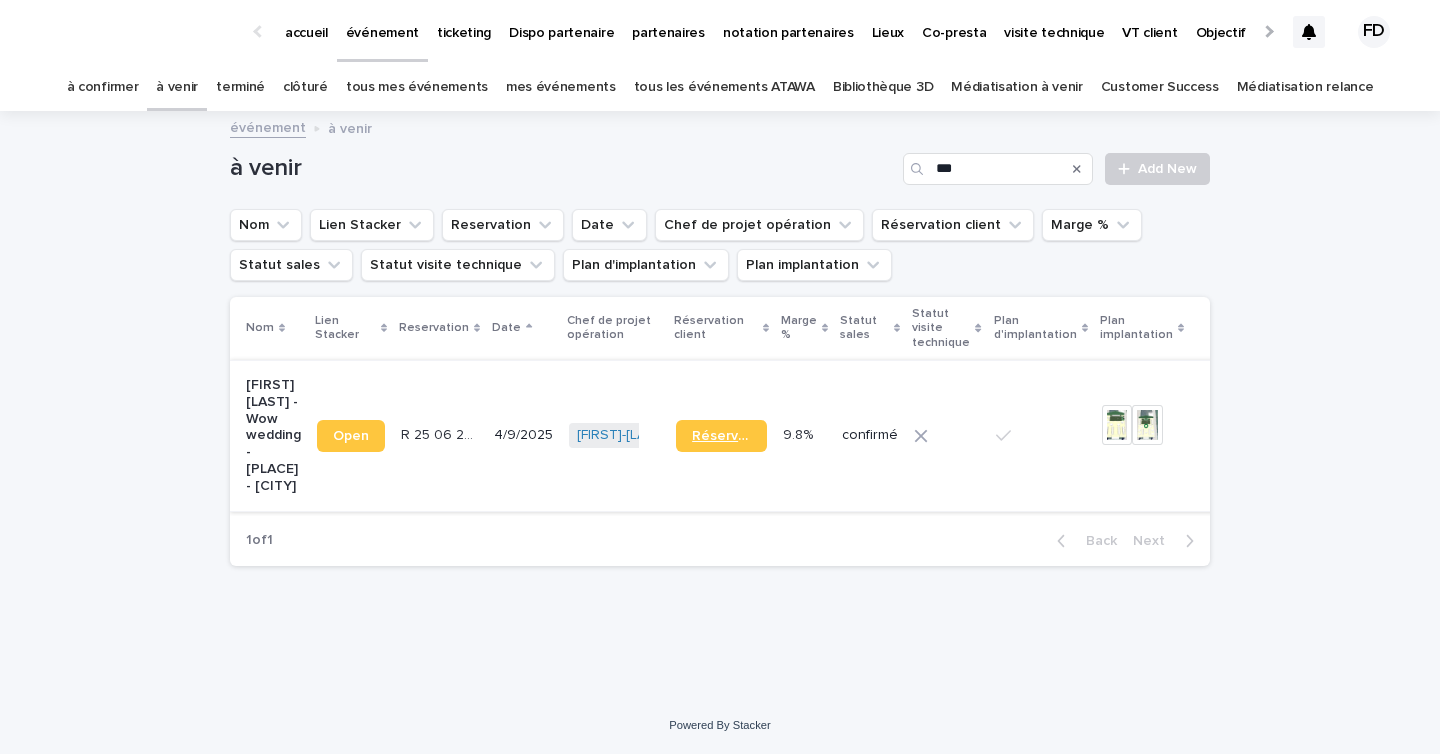 click on "Réservation" at bounding box center (721, 436) 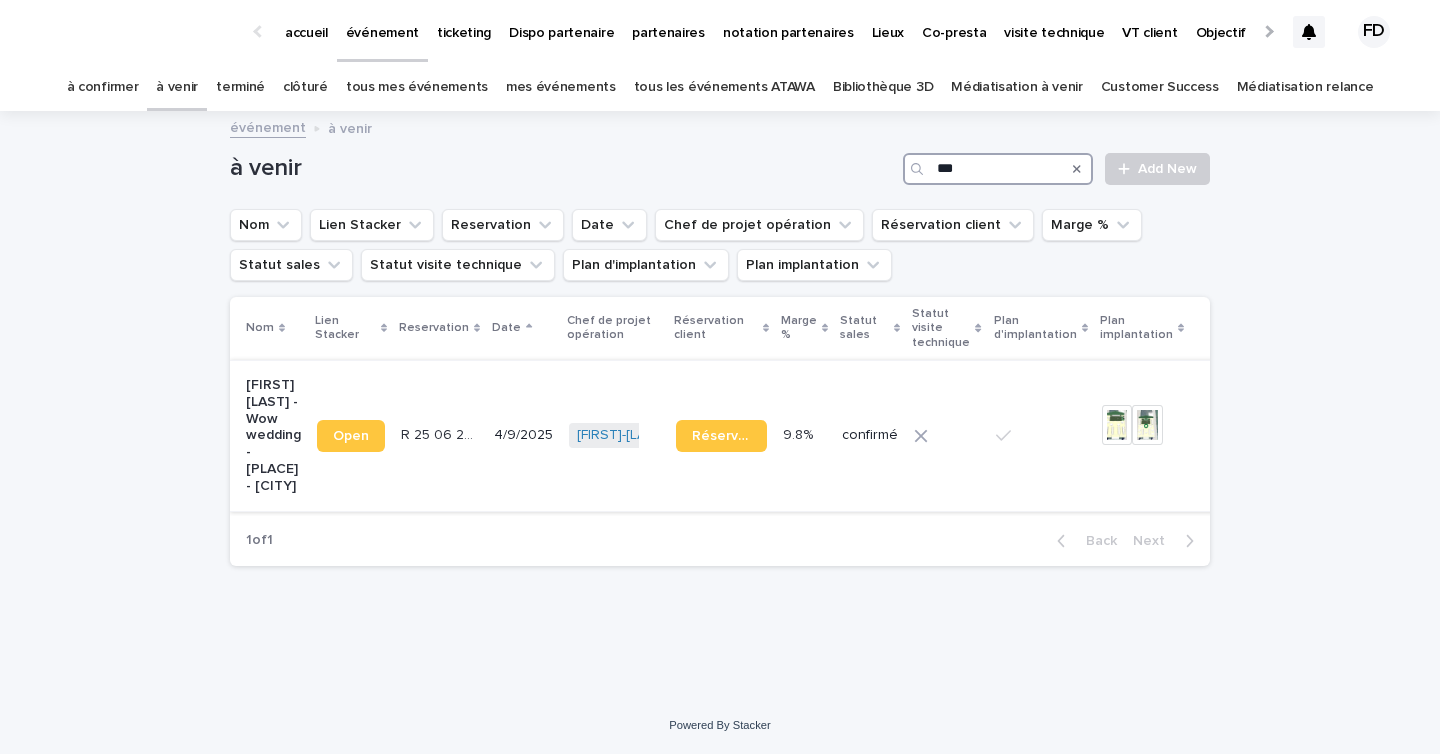 click on "***" at bounding box center [998, 169] 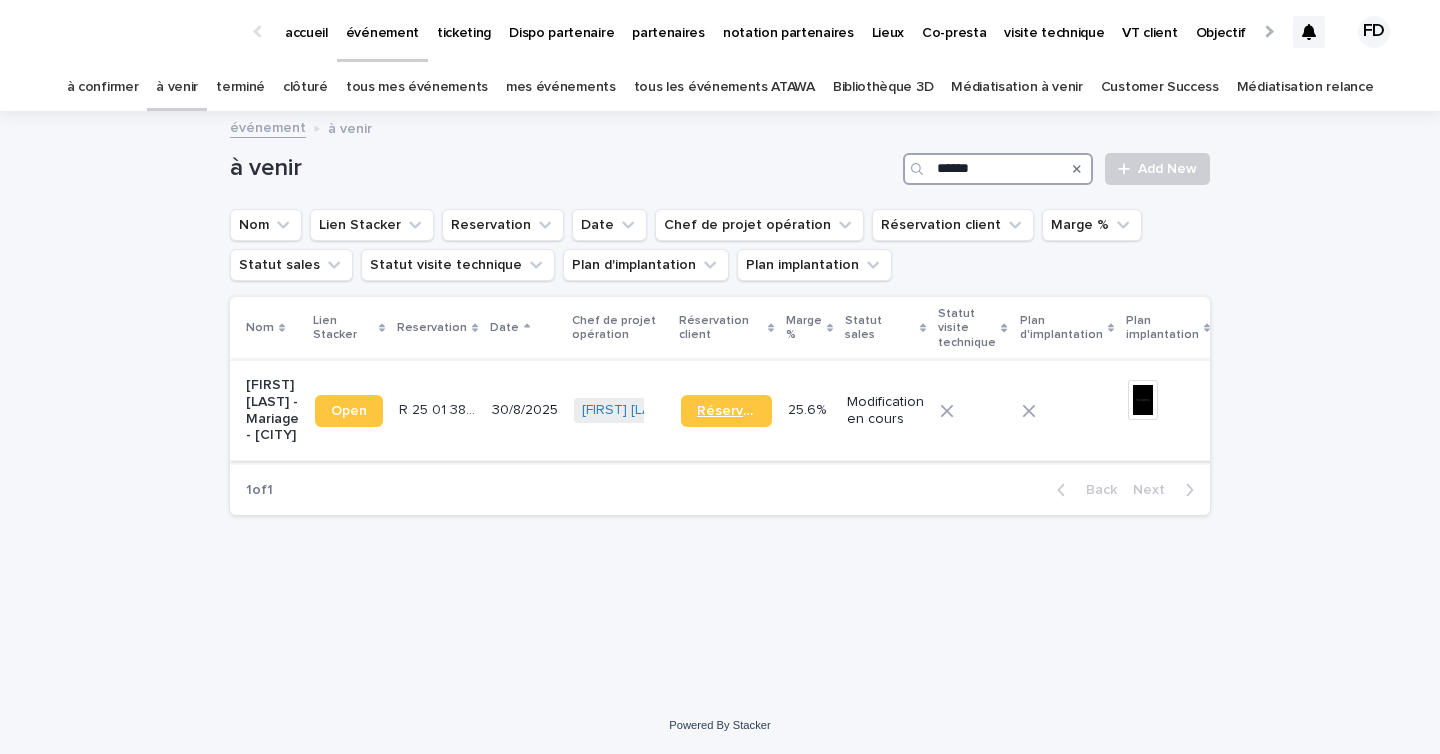 type on "******" 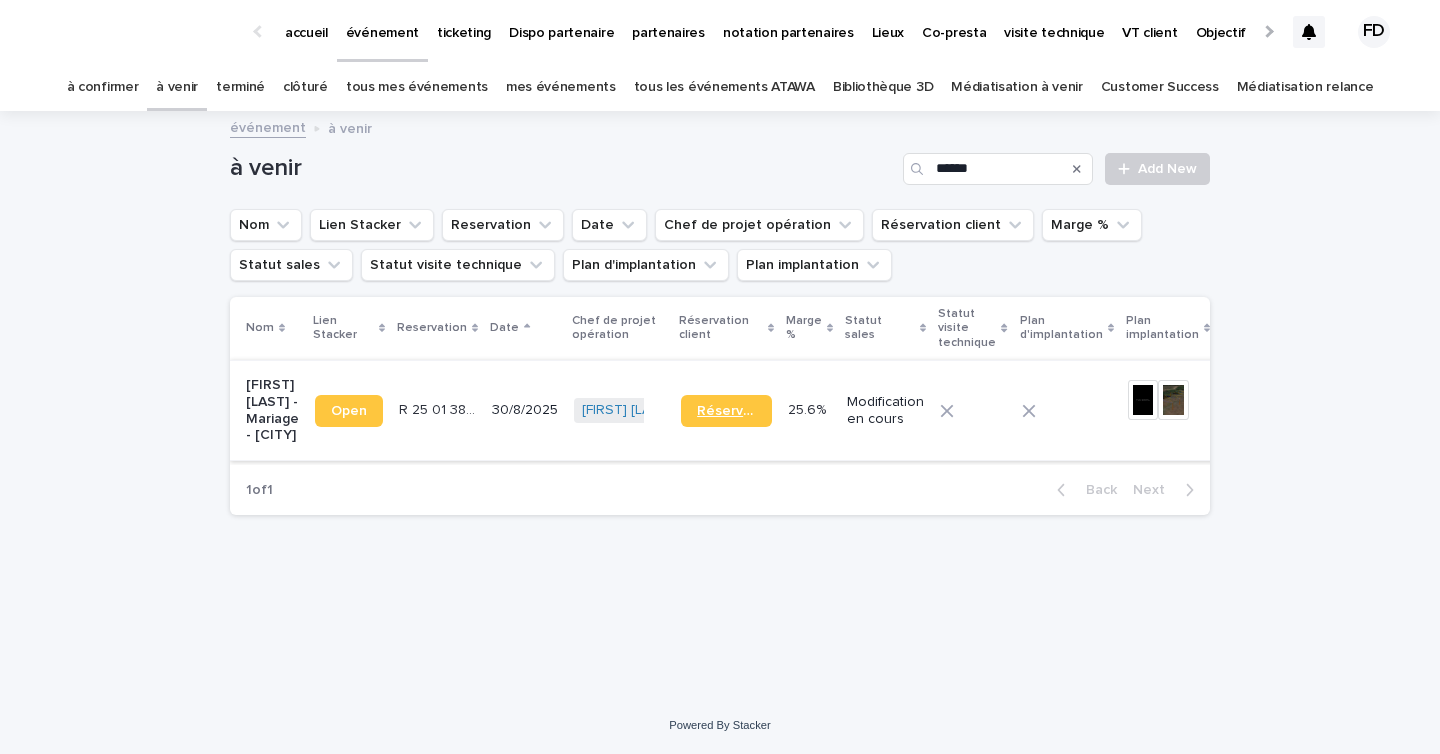 click on "Réservation" at bounding box center (726, 411) 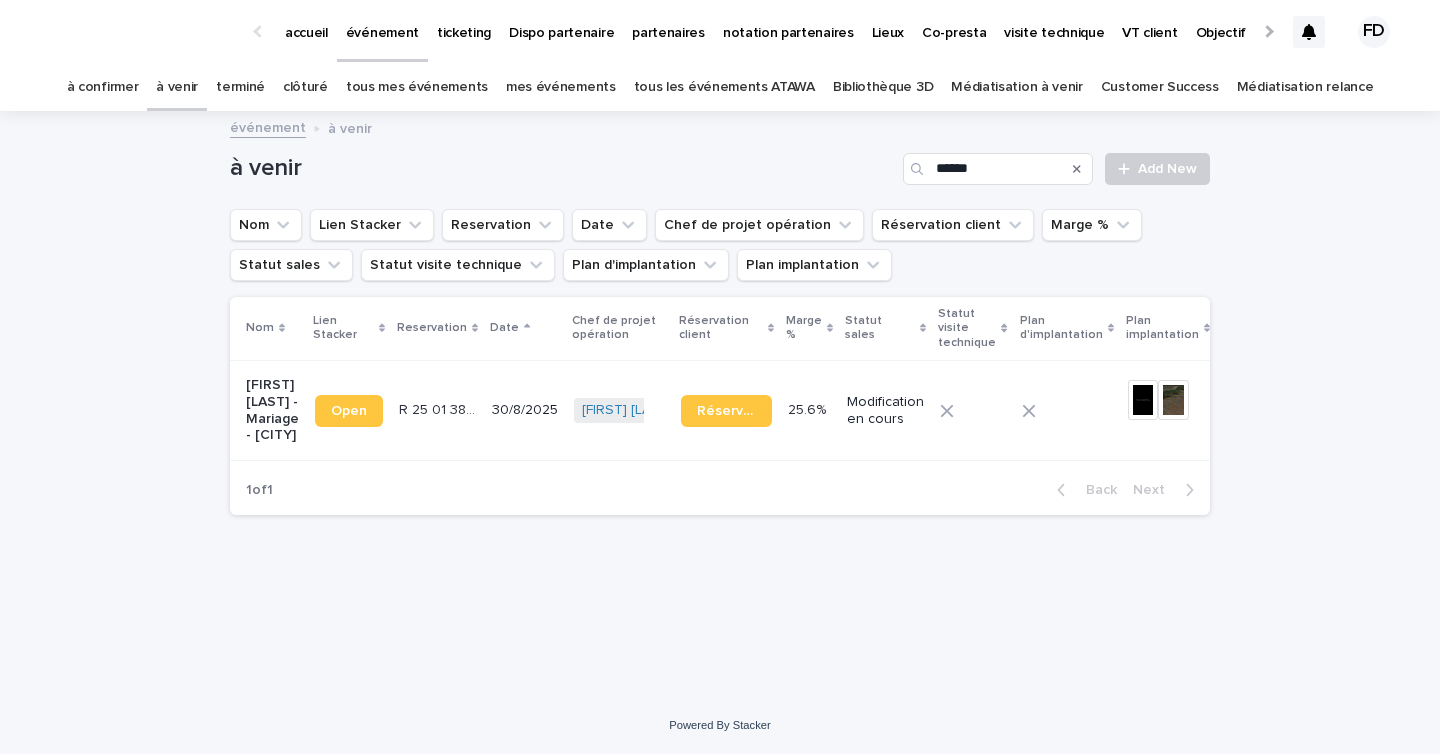 click on "Modification en cours" at bounding box center [885, 411] 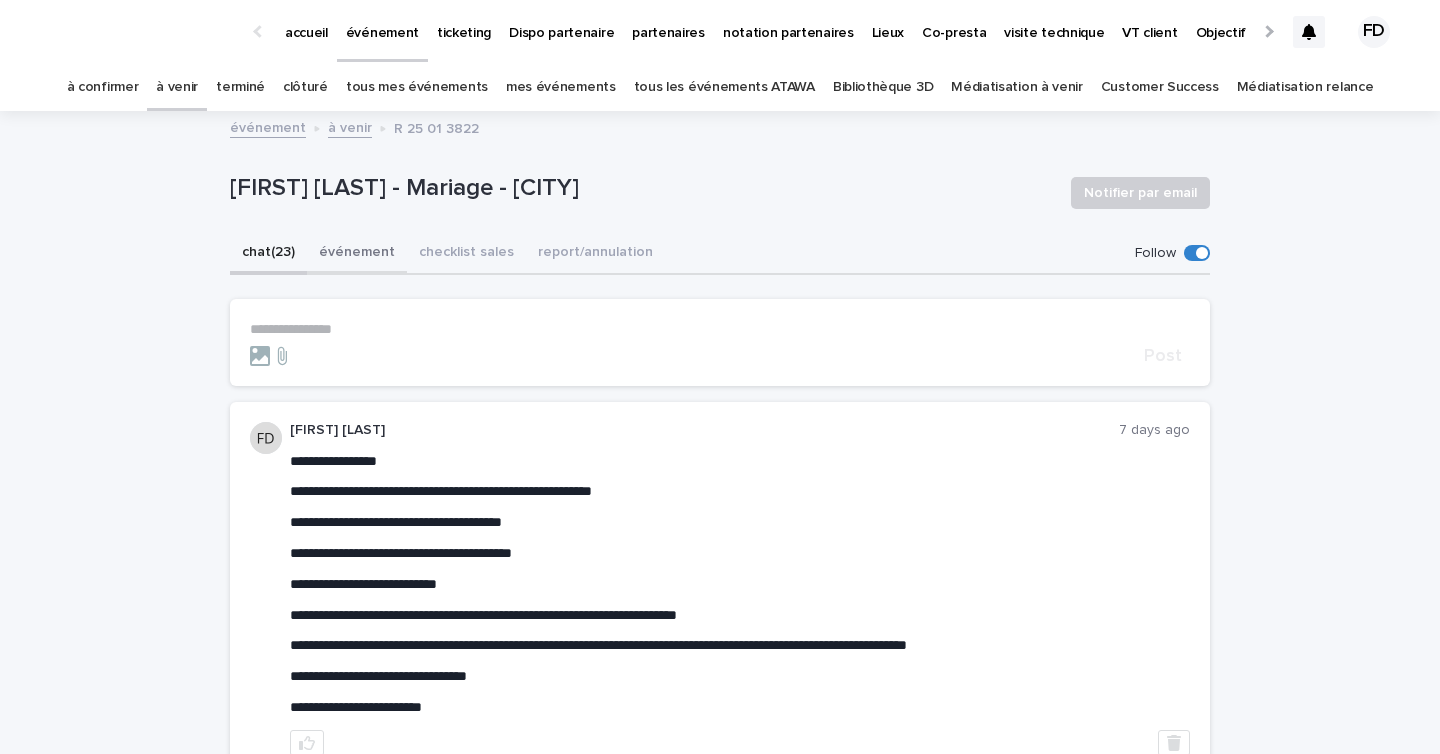 click on "événement" at bounding box center (357, 254) 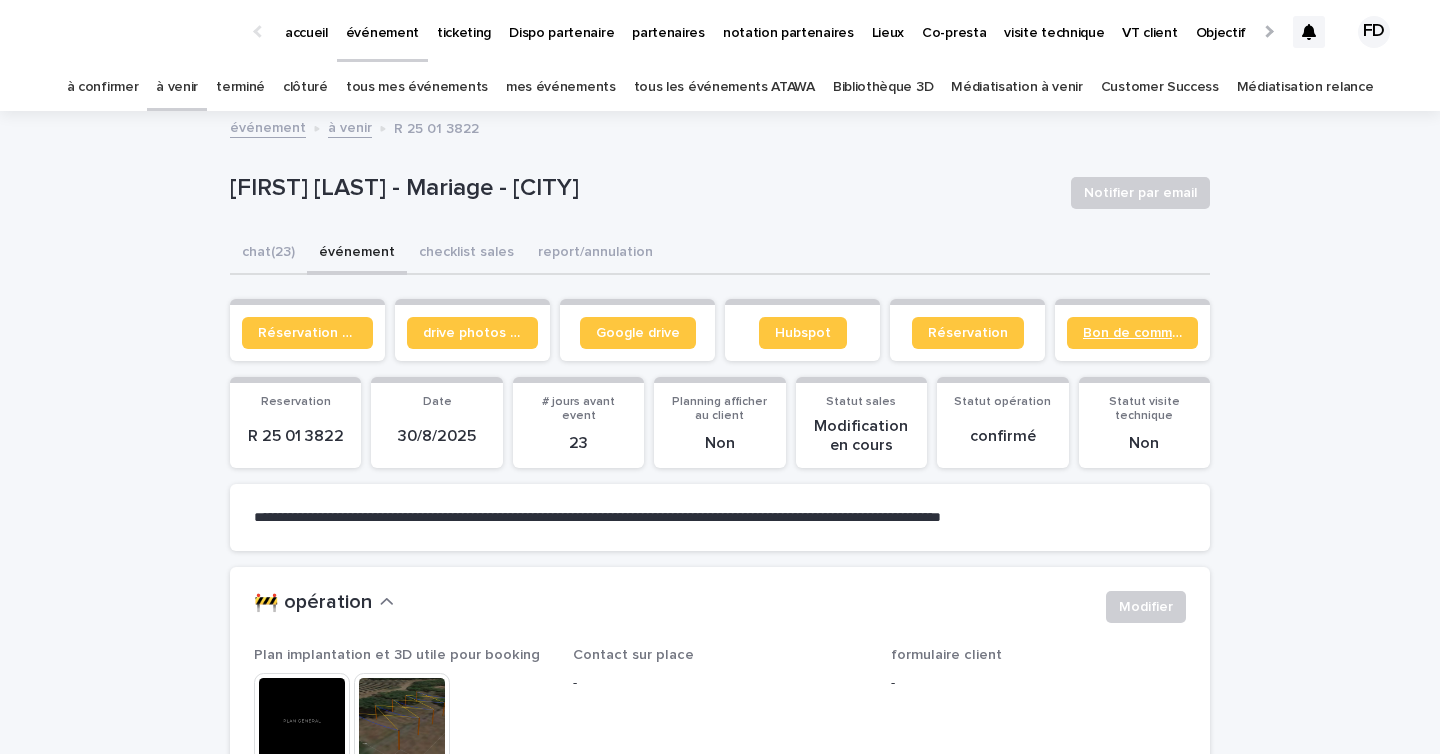 click on "Bon de commande" at bounding box center (1132, 333) 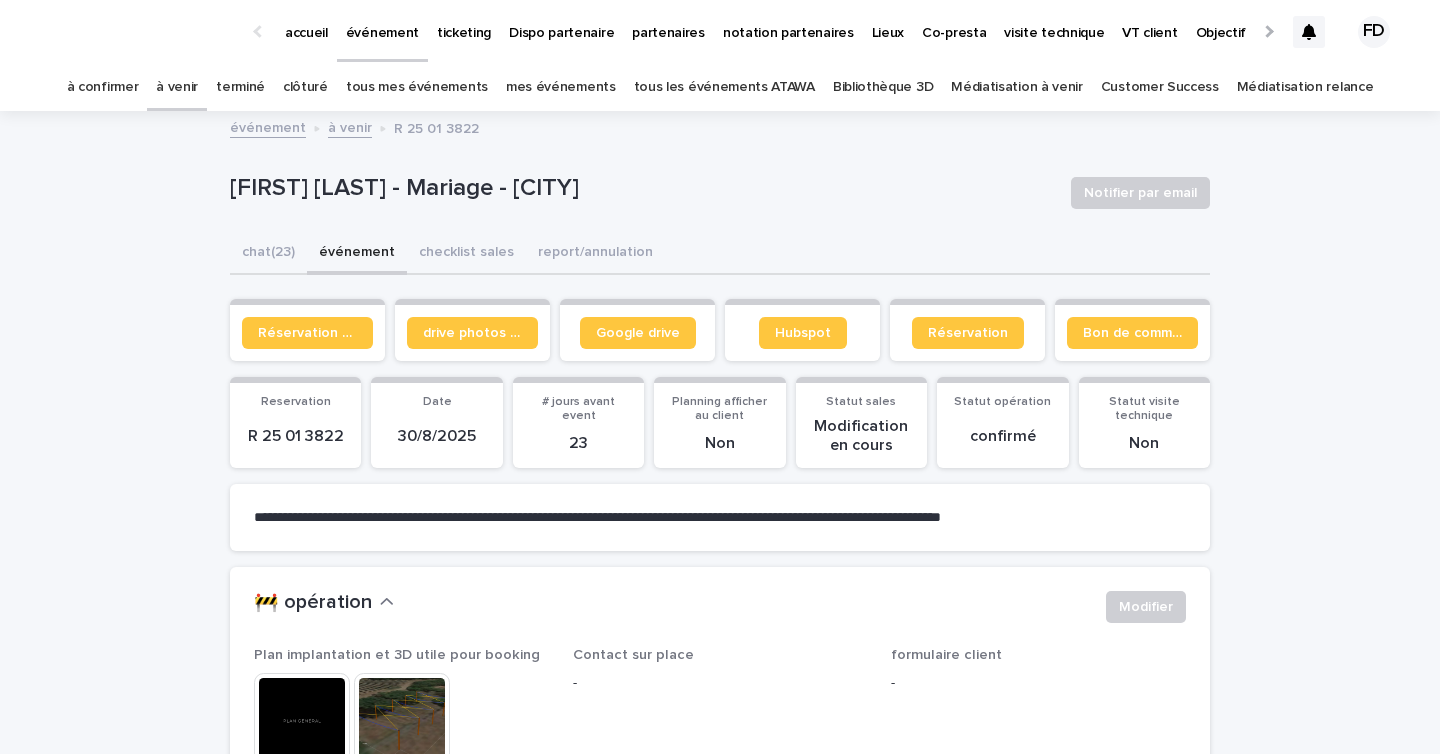 click on "à venir" at bounding box center [177, 87] 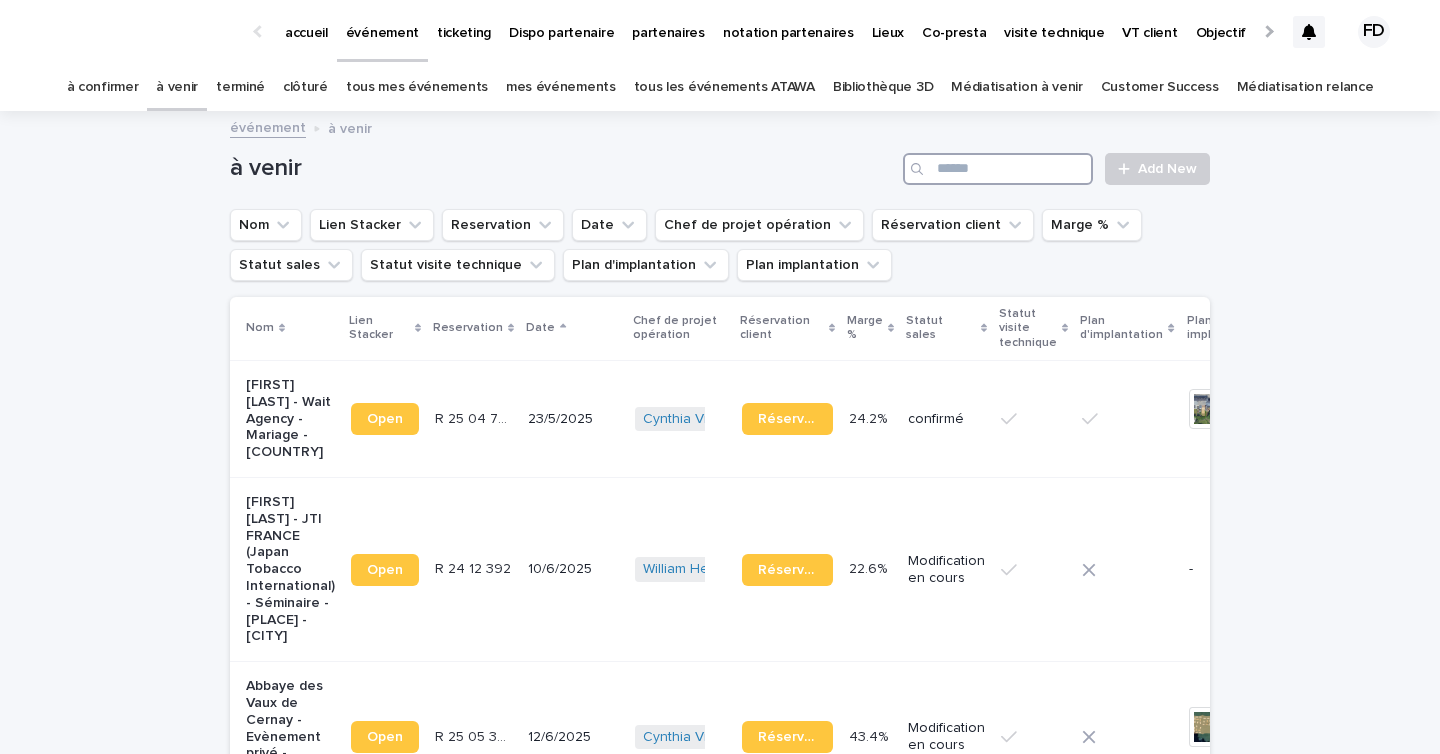 click at bounding box center (998, 169) 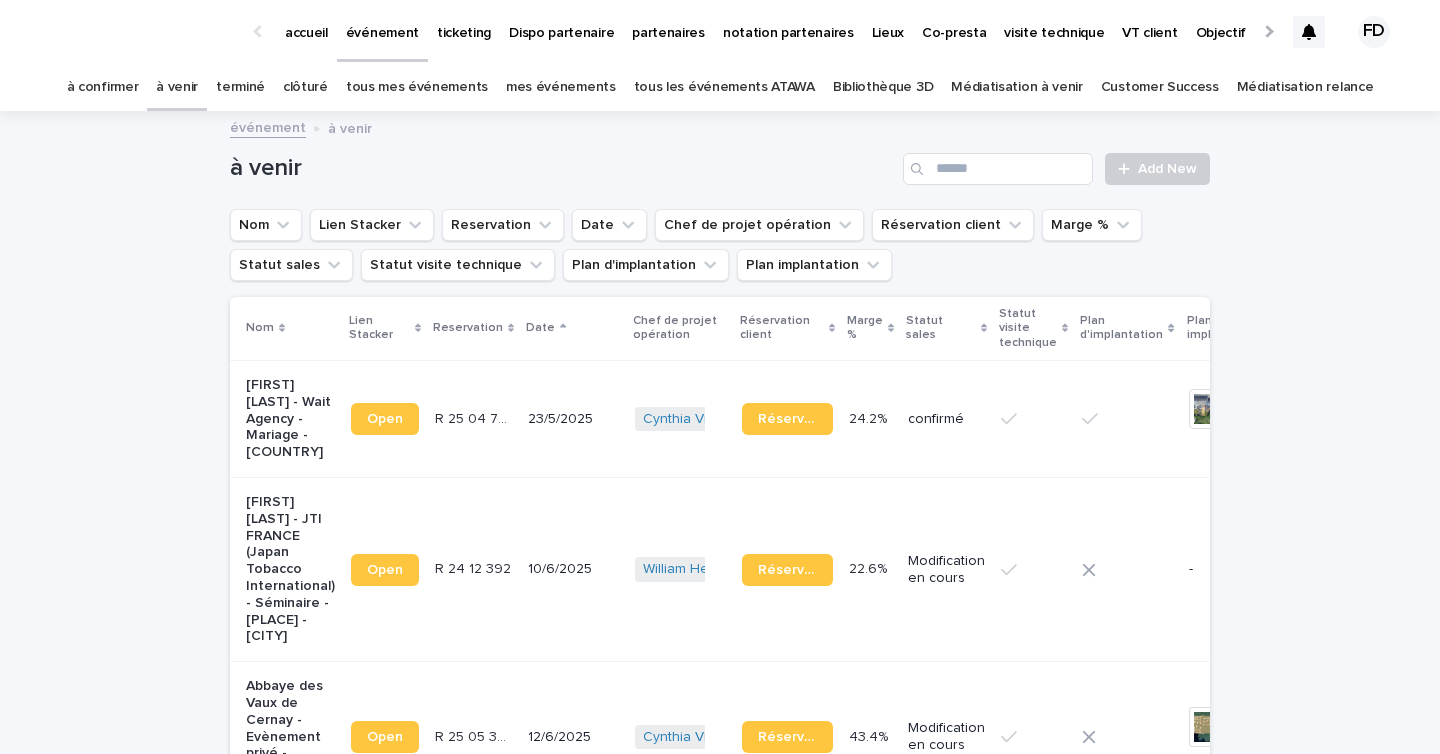 click on "tous les événements ATAWA" at bounding box center (724, 87) 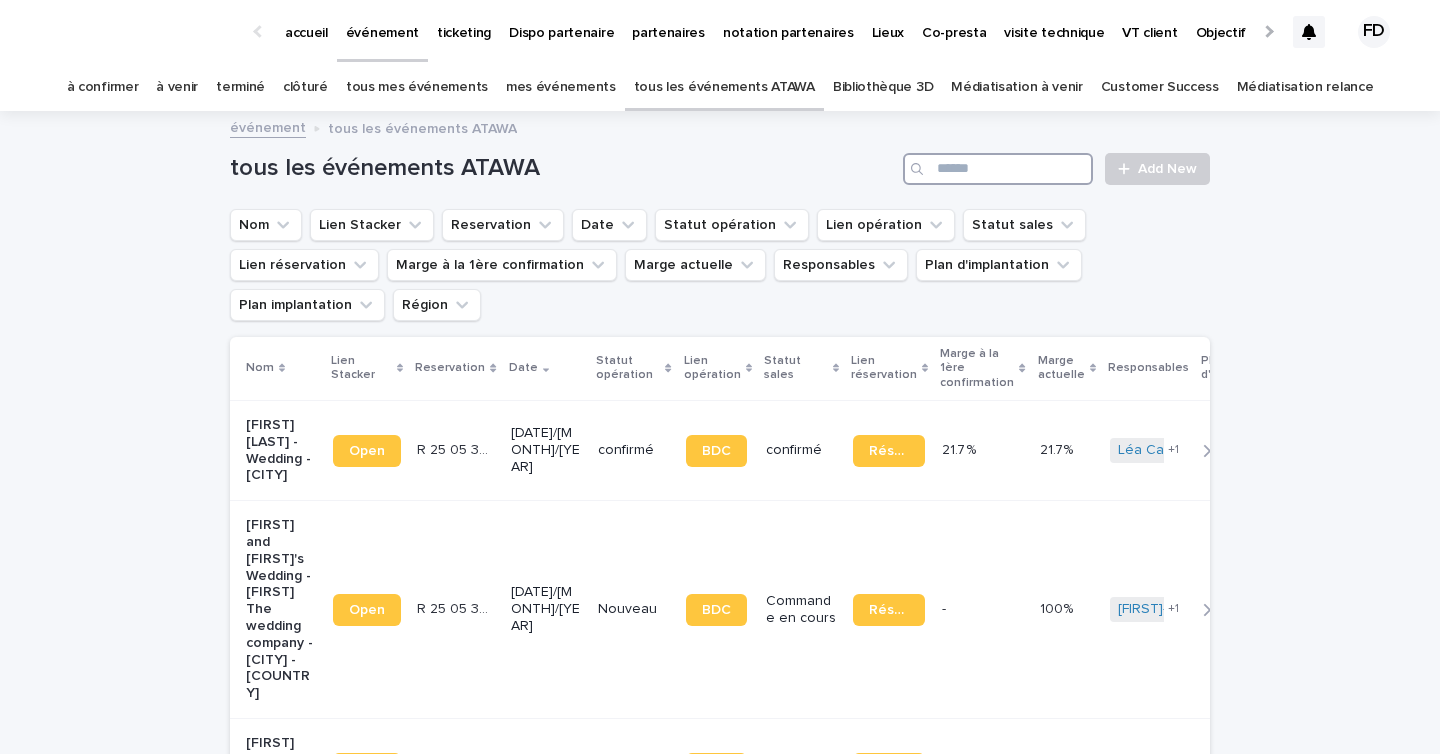 click at bounding box center (998, 169) 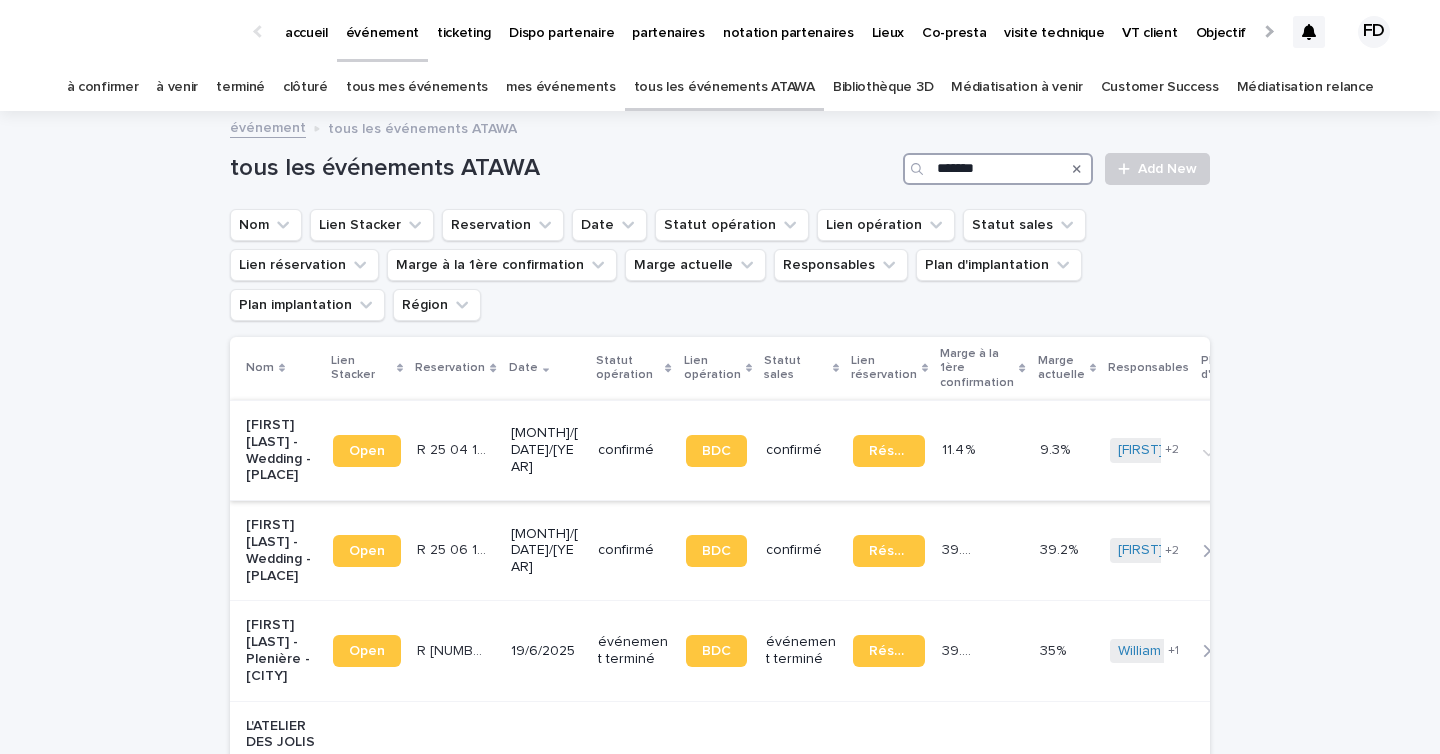 type on "*******" 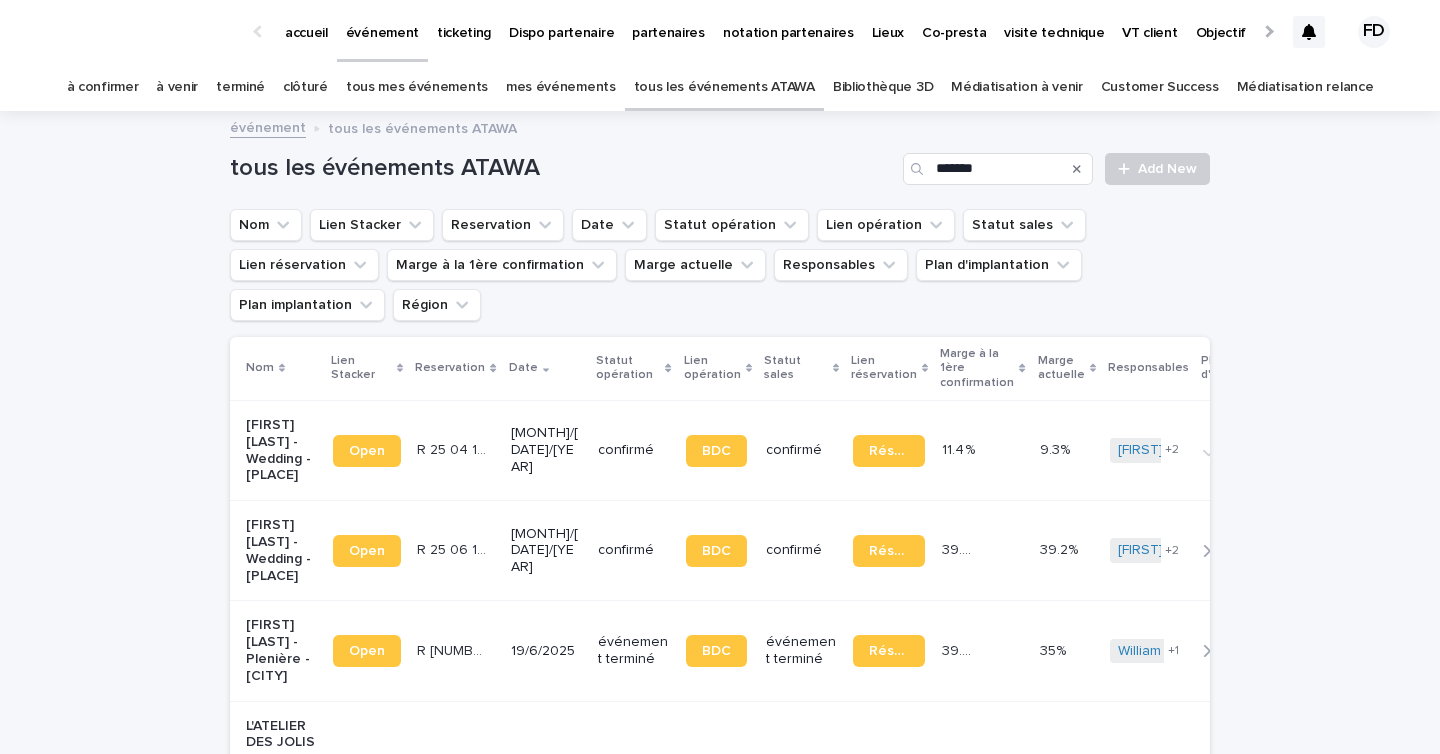click on "confirmé" at bounding box center [801, 450] 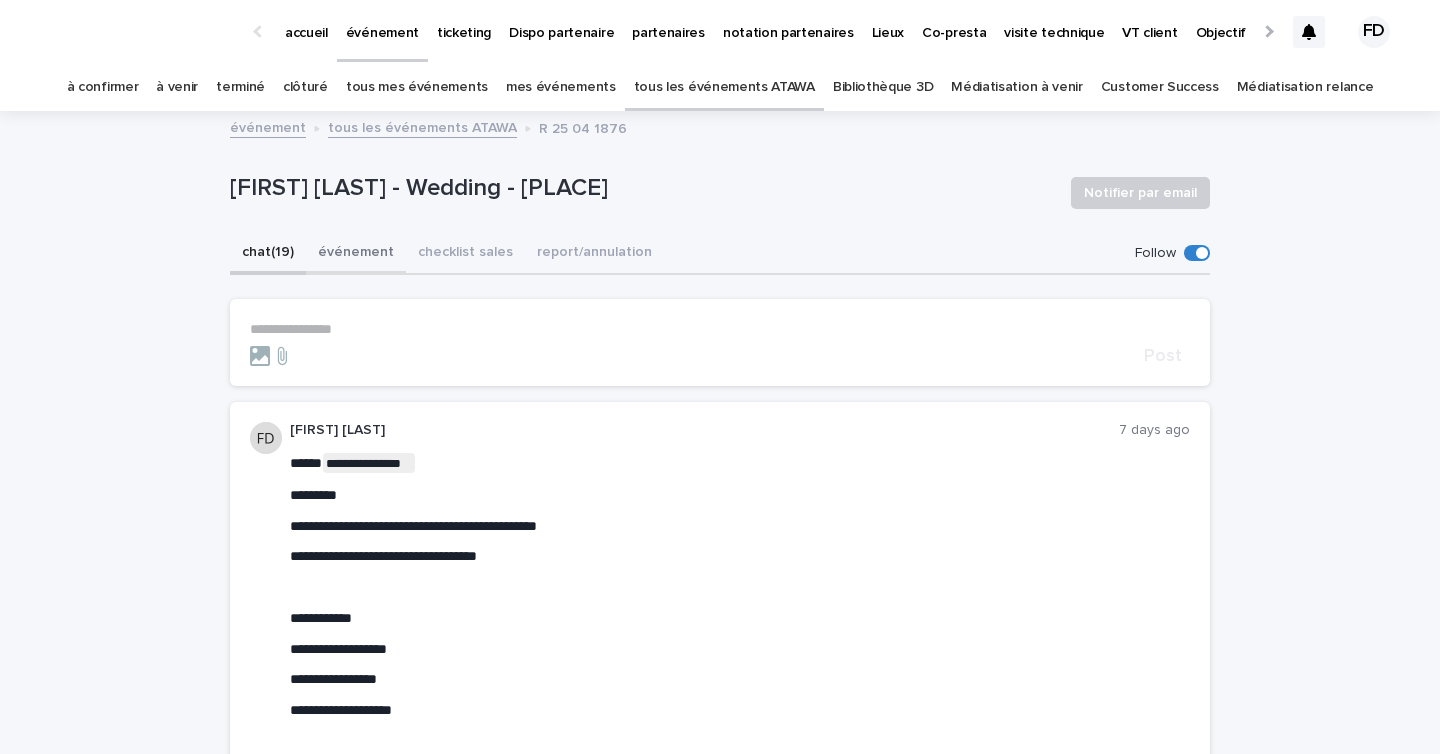 click on "événement" at bounding box center (356, 254) 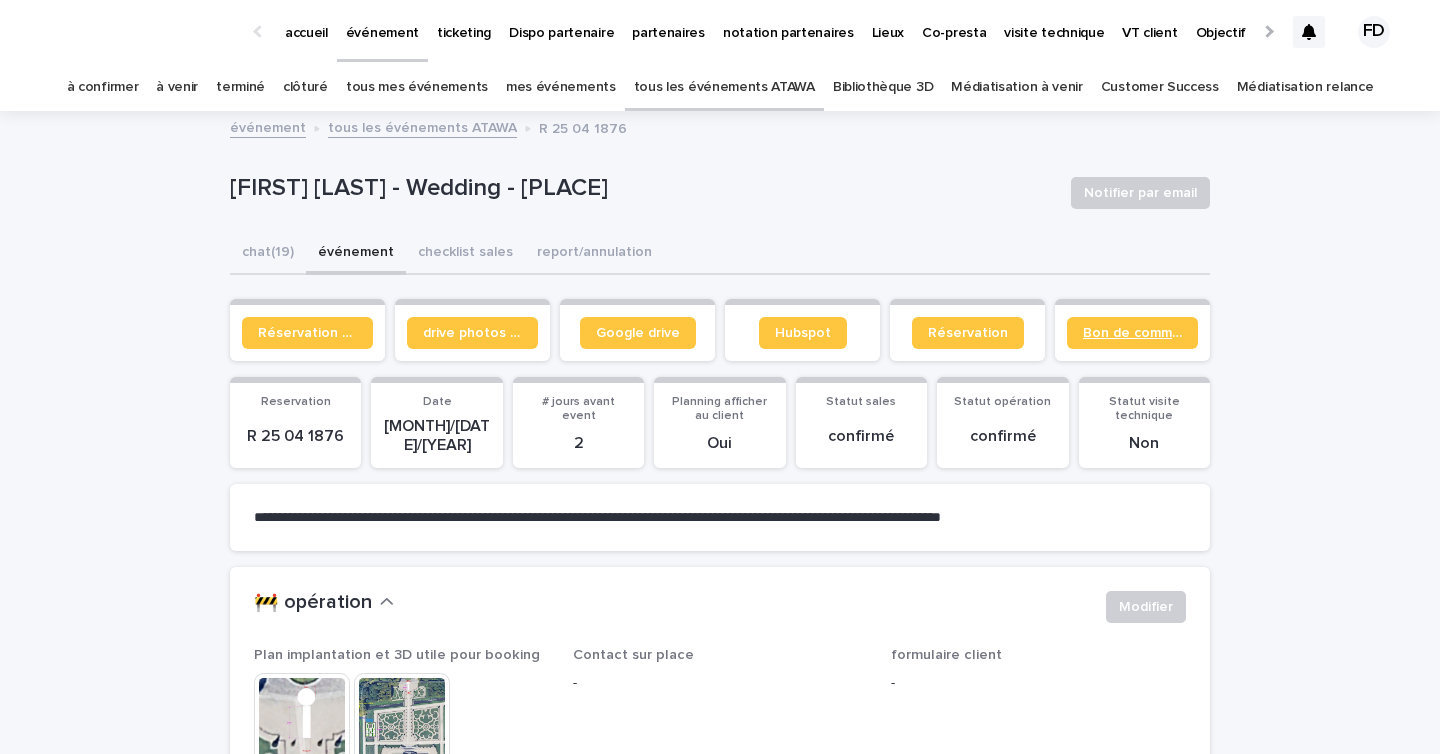 drag, startPoint x: 1144, startPoint y: 322, endPoint x: 904, endPoint y: 385, distance: 248.13101 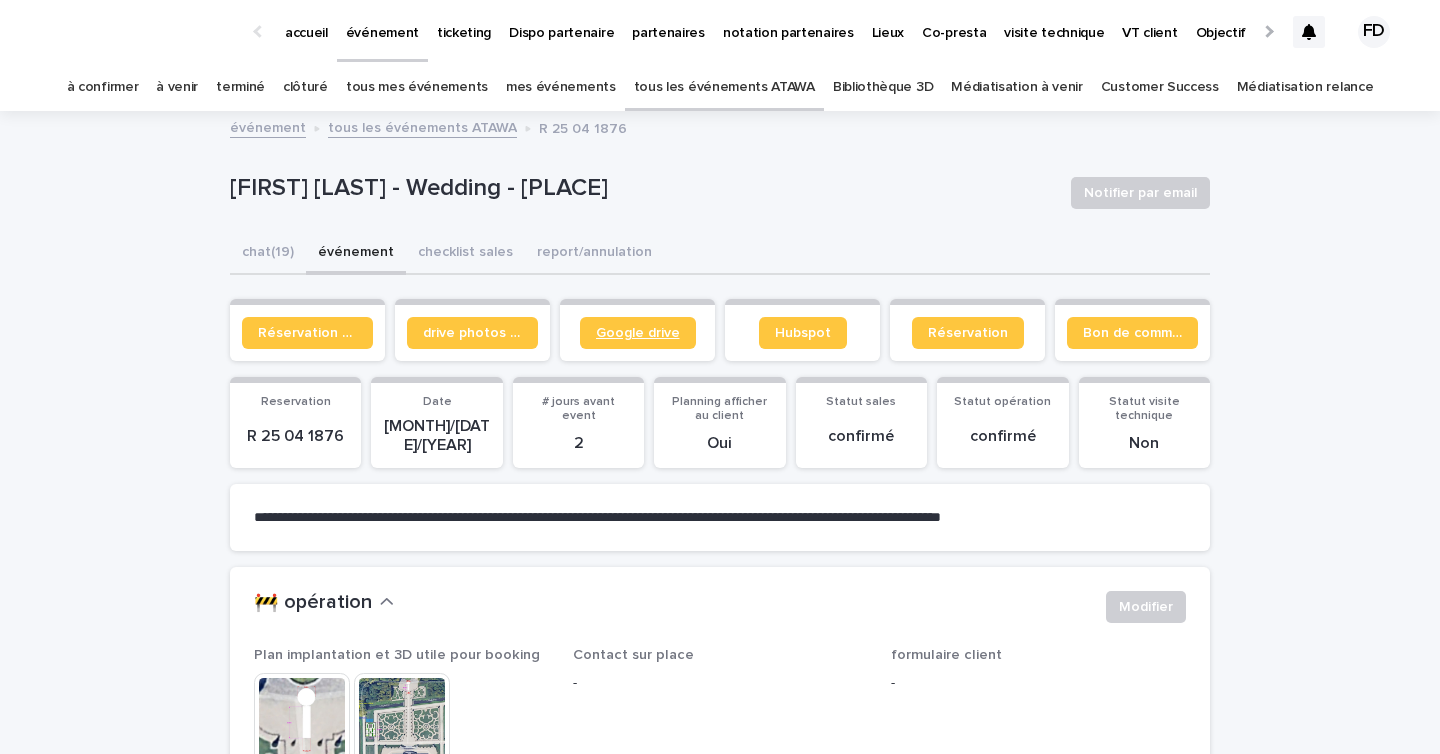 click on "Google drive" at bounding box center (638, 333) 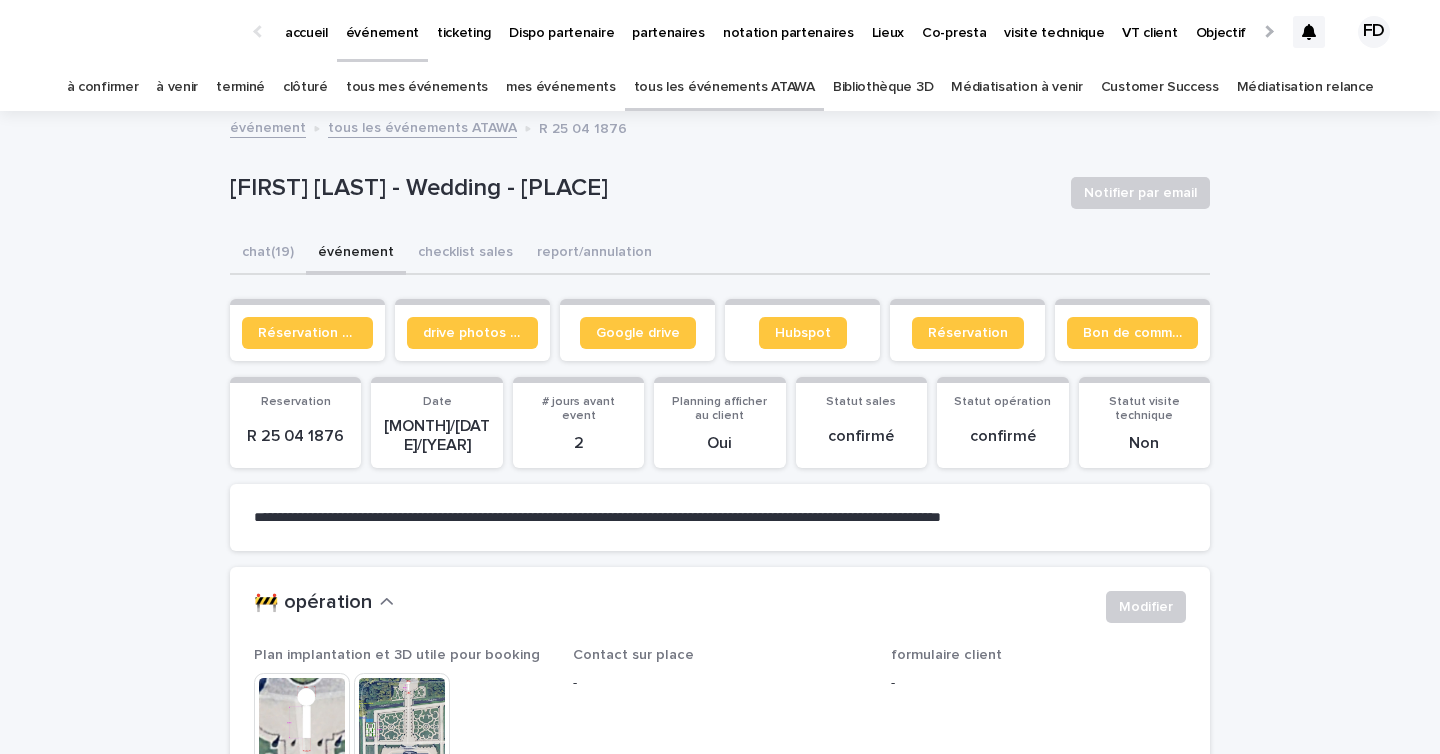 click on "à venir" at bounding box center [177, 87] 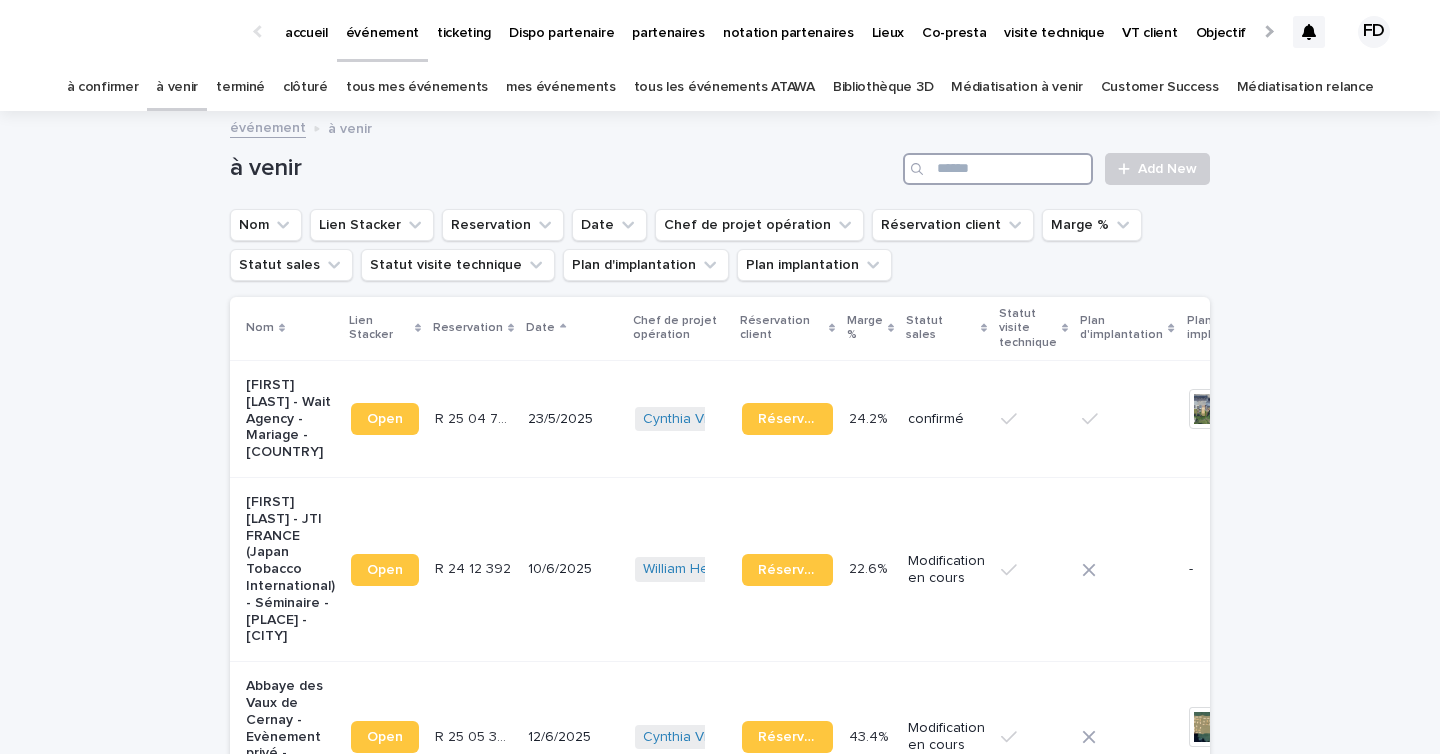 click at bounding box center (998, 169) 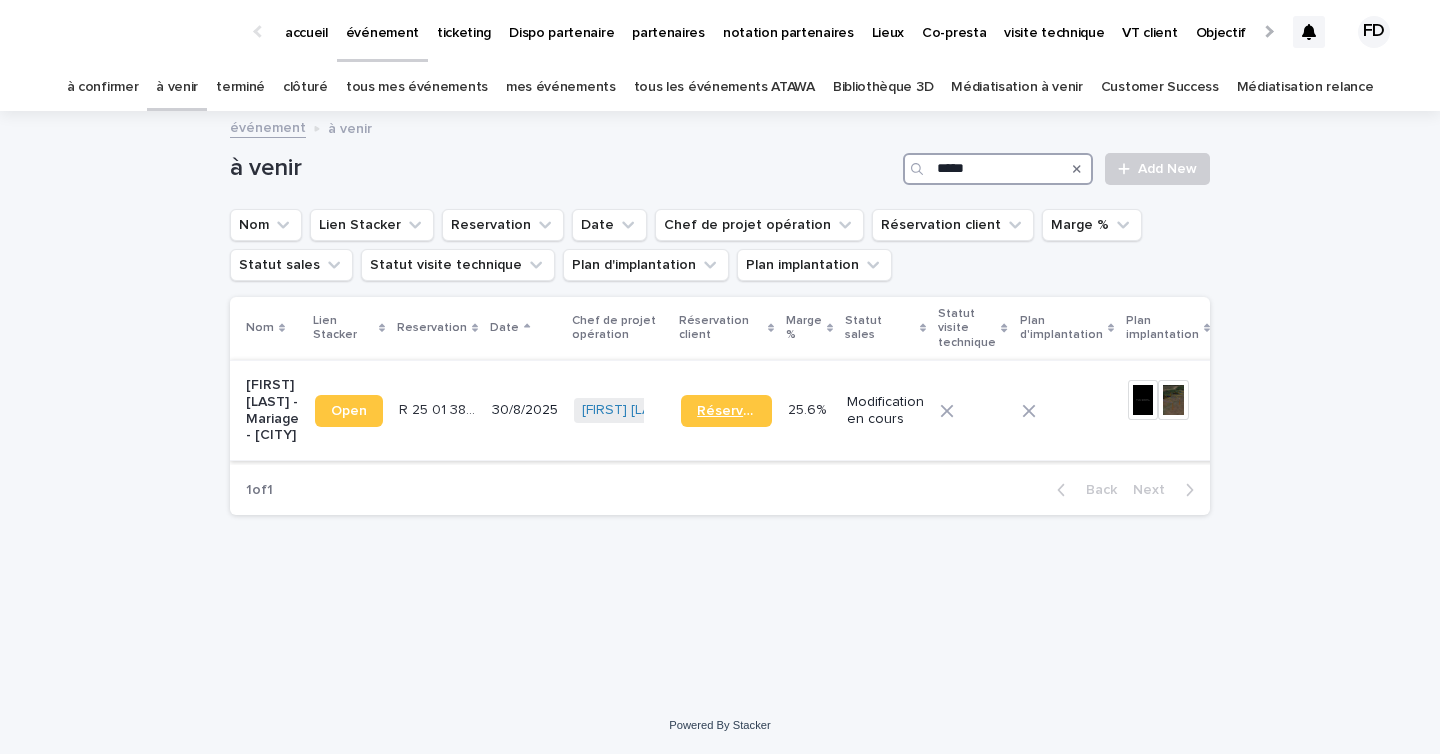 type on "*****" 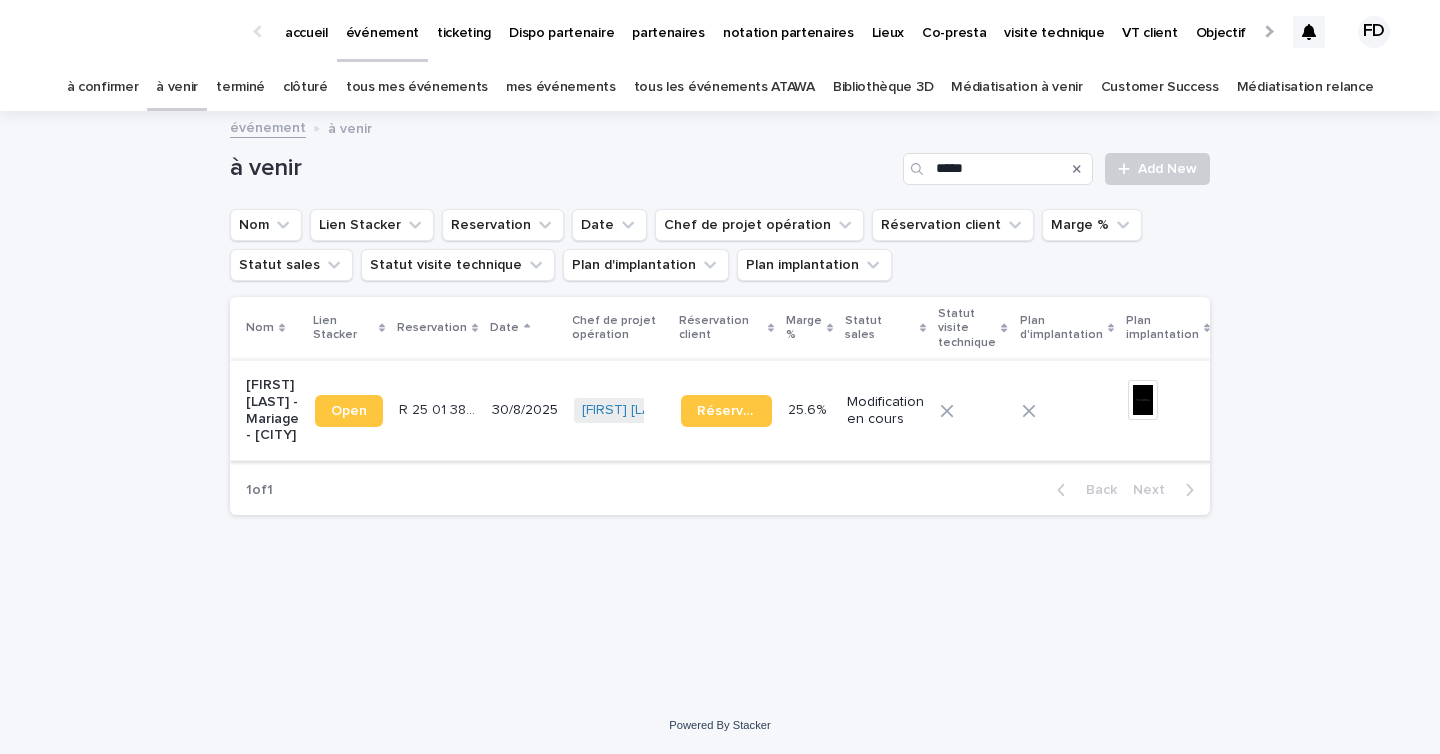 click on "Réservation" at bounding box center (726, 411) 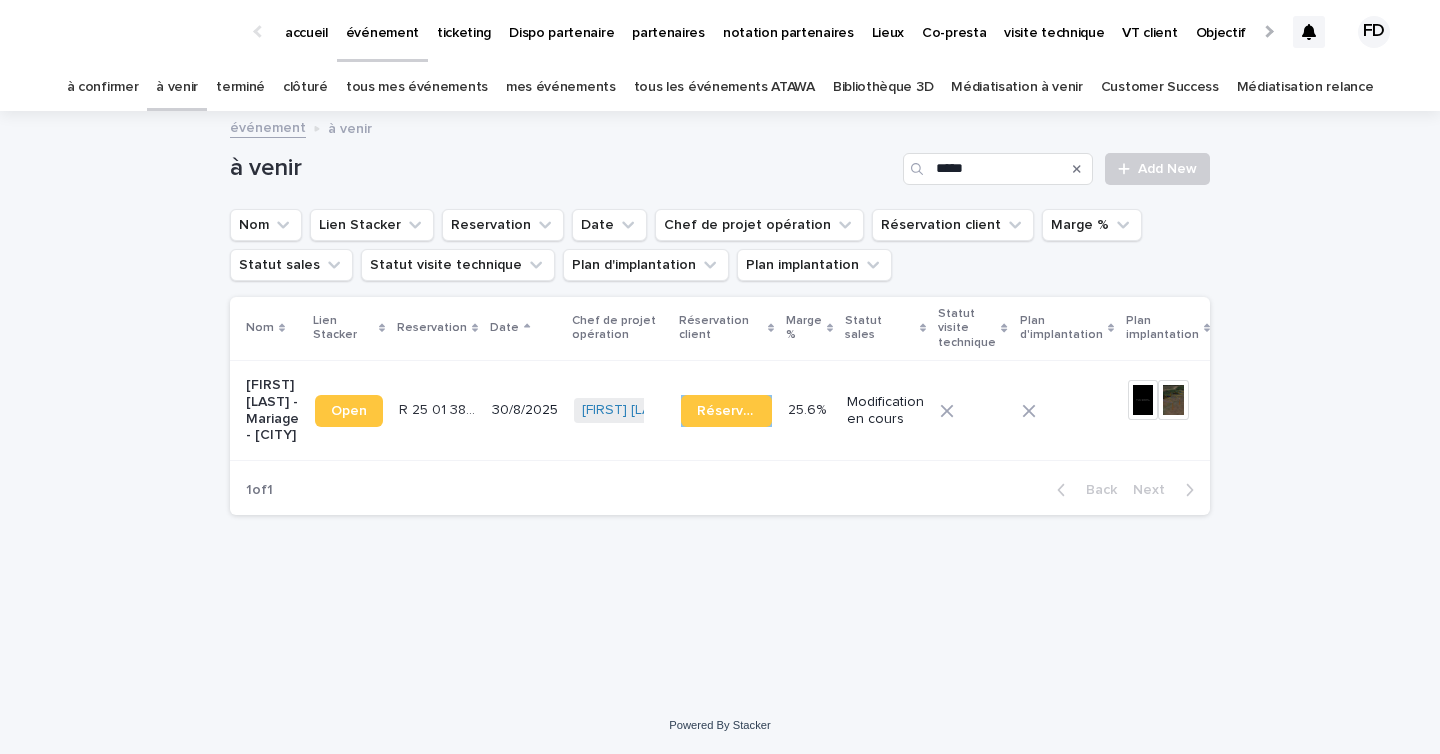 click on "R [NUMBER] [NUMBER] [NUMBER] R [NUMBER] [NUMBER] [NUMBER]" at bounding box center (437, 410) 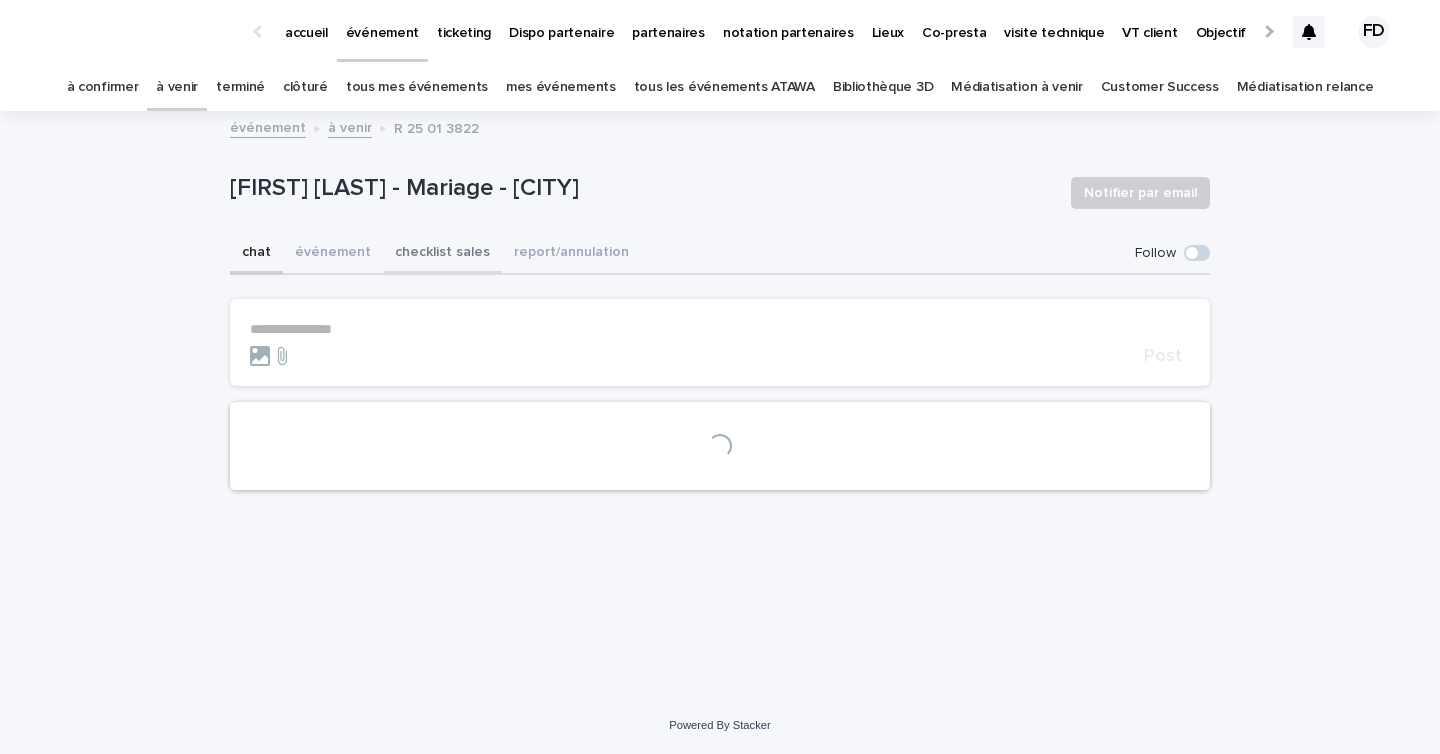 click on "événement" at bounding box center [333, 254] 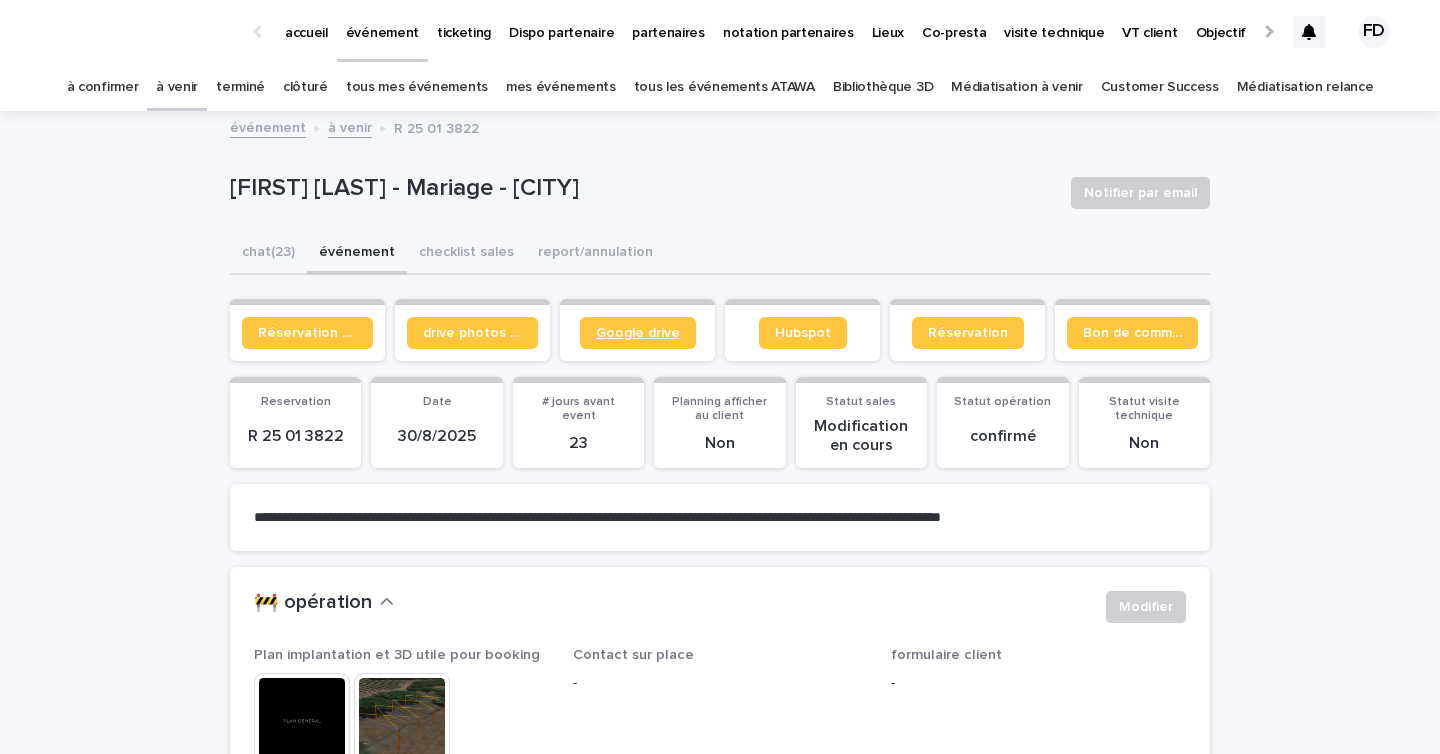click on "Google drive" at bounding box center (638, 333) 